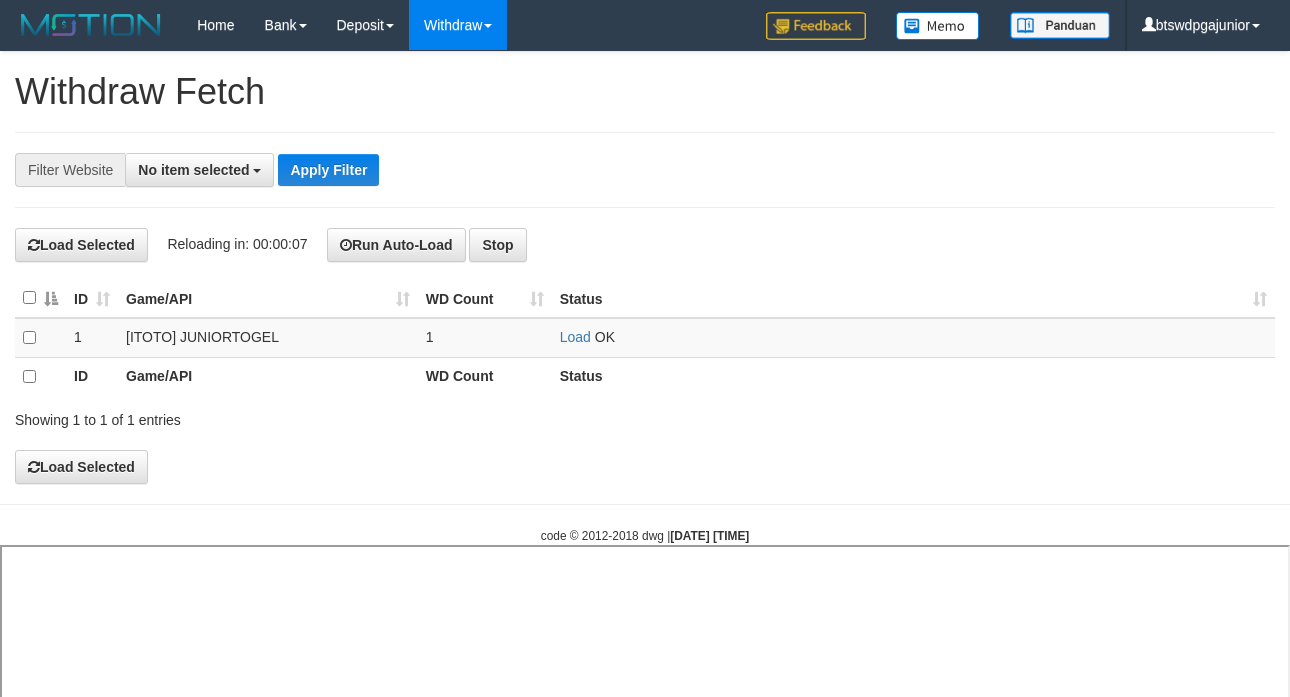 select 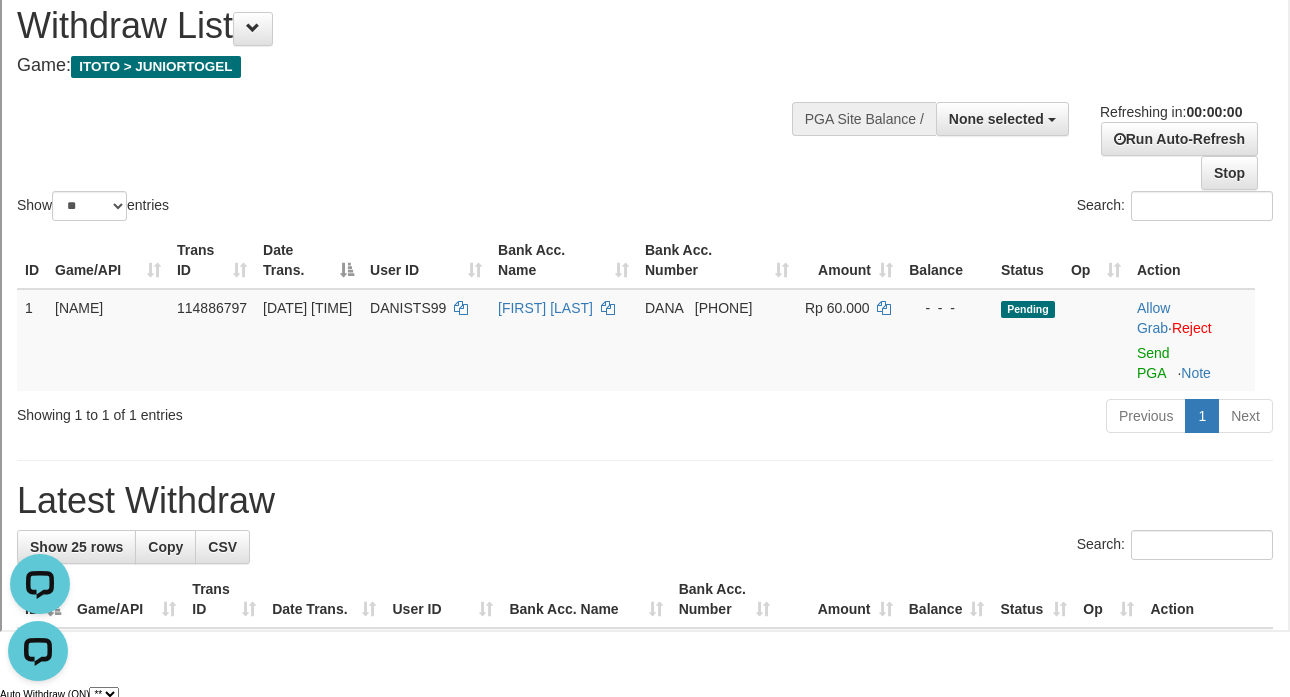 scroll, scrollTop: 0, scrollLeft: 0, axis: both 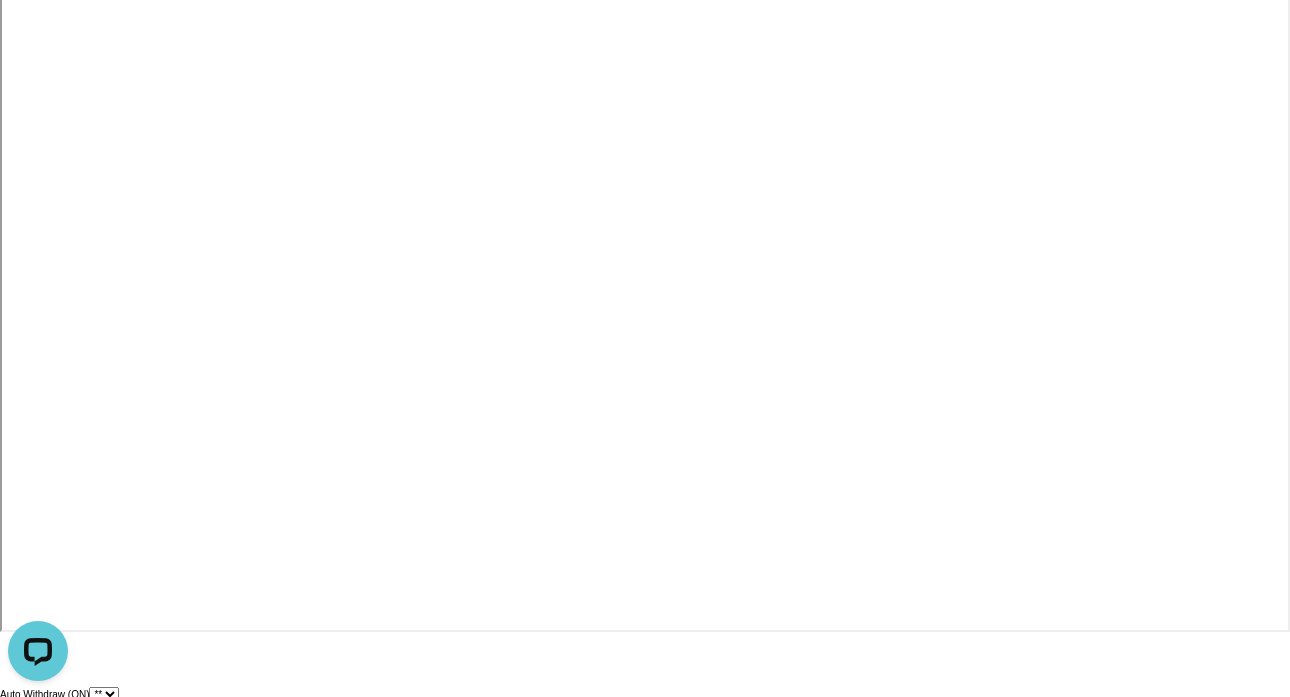 select 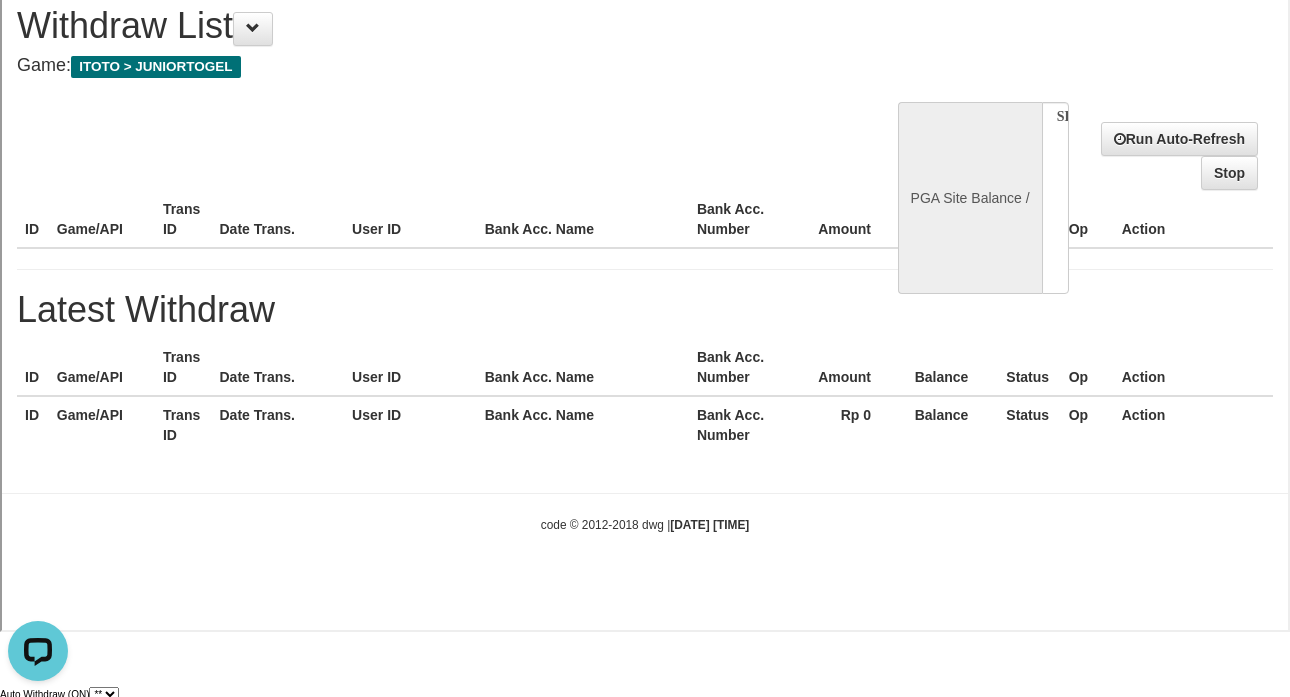 scroll, scrollTop: 0, scrollLeft: 0, axis: both 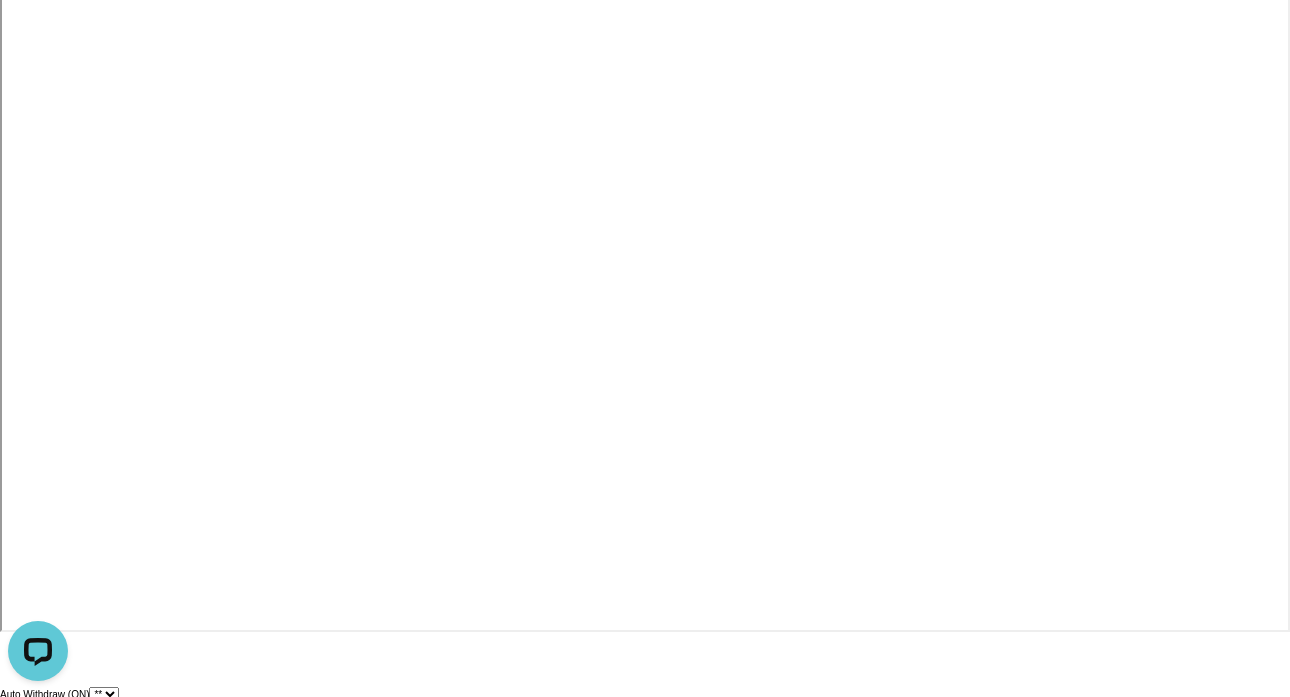 select 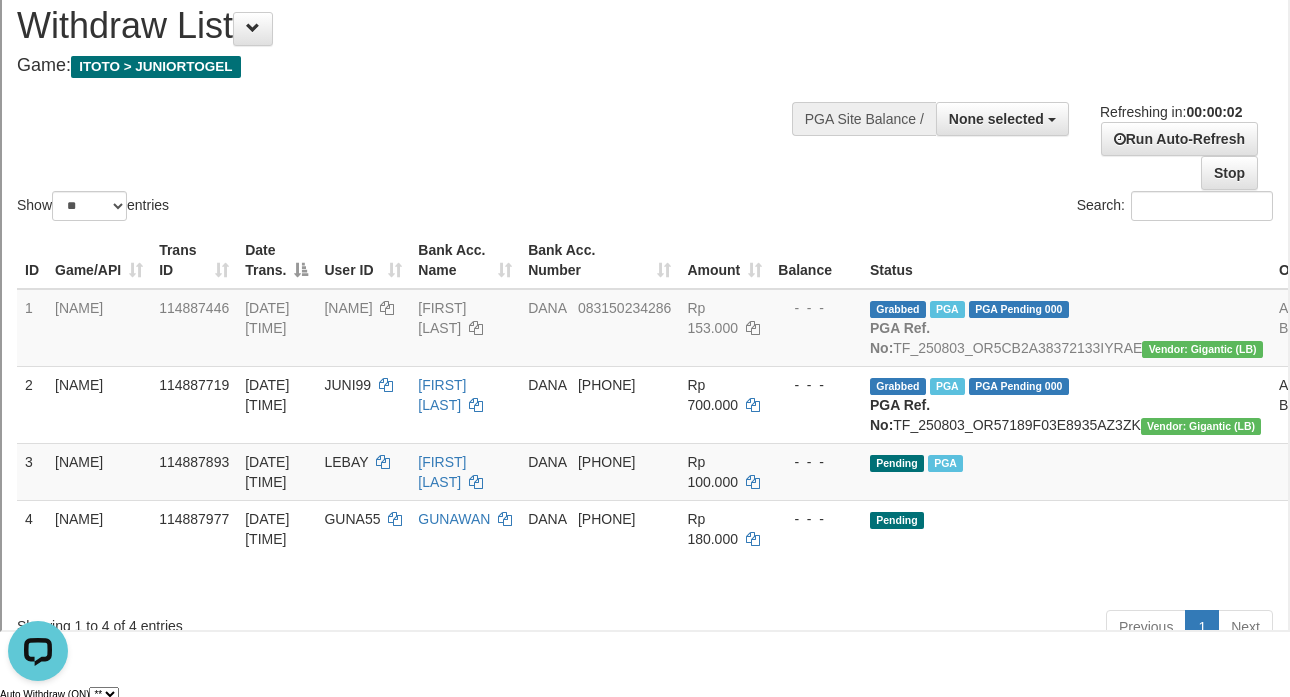 scroll, scrollTop: 0, scrollLeft: 0, axis: both 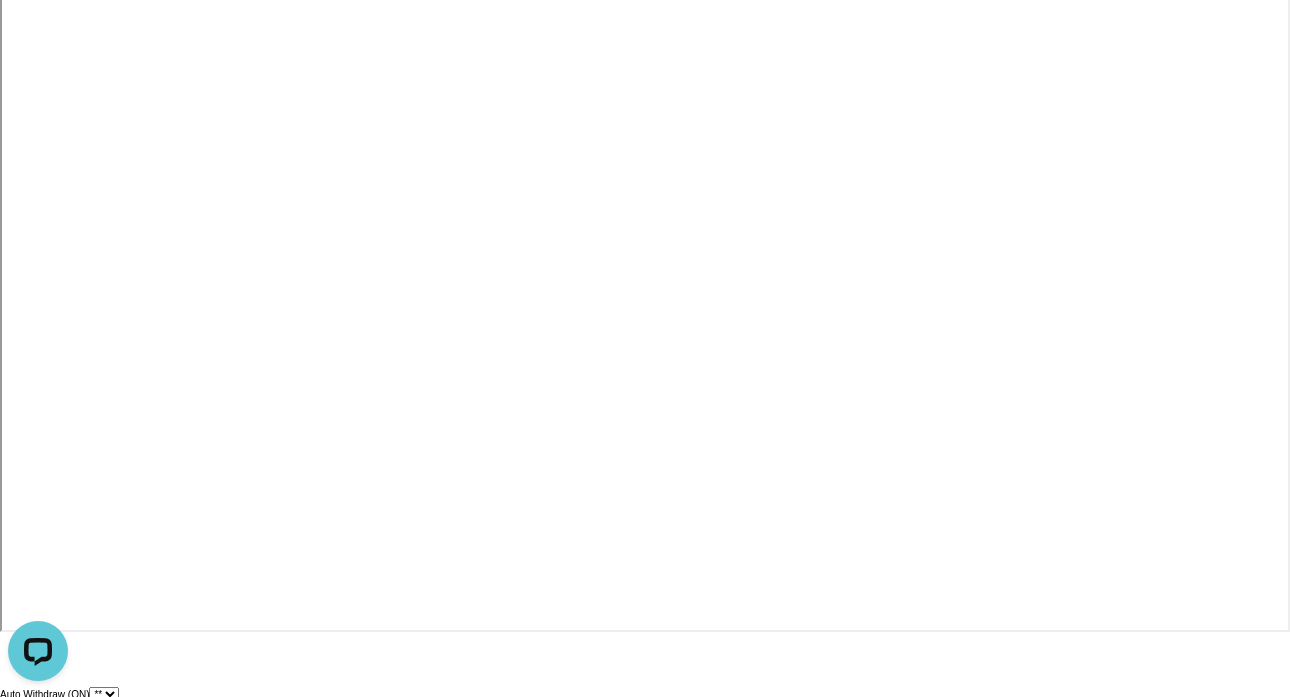 select 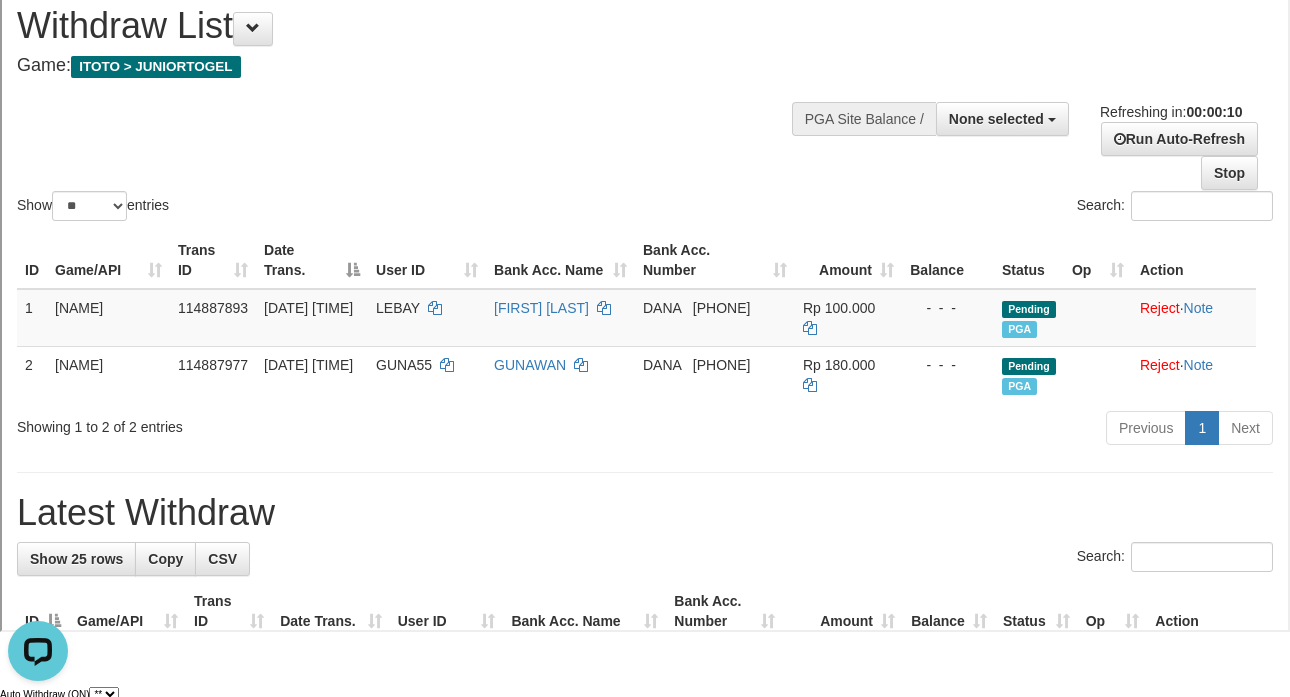 scroll, scrollTop: 0, scrollLeft: 0, axis: both 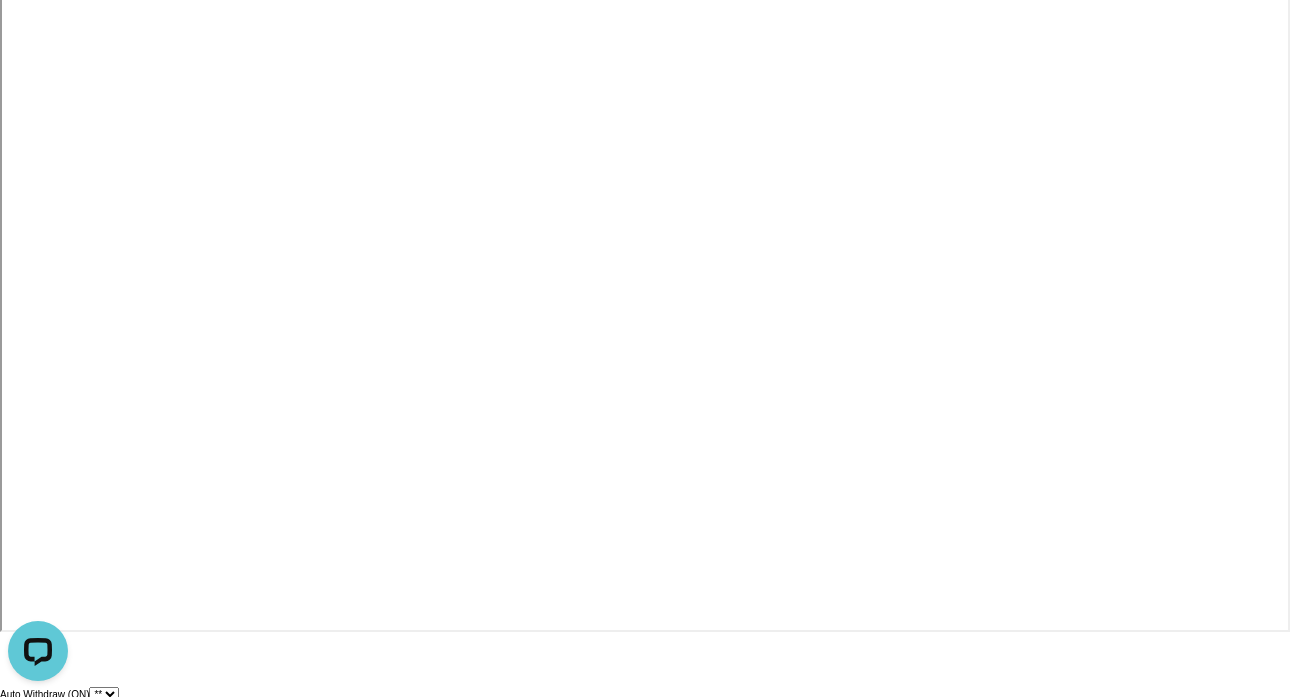 select 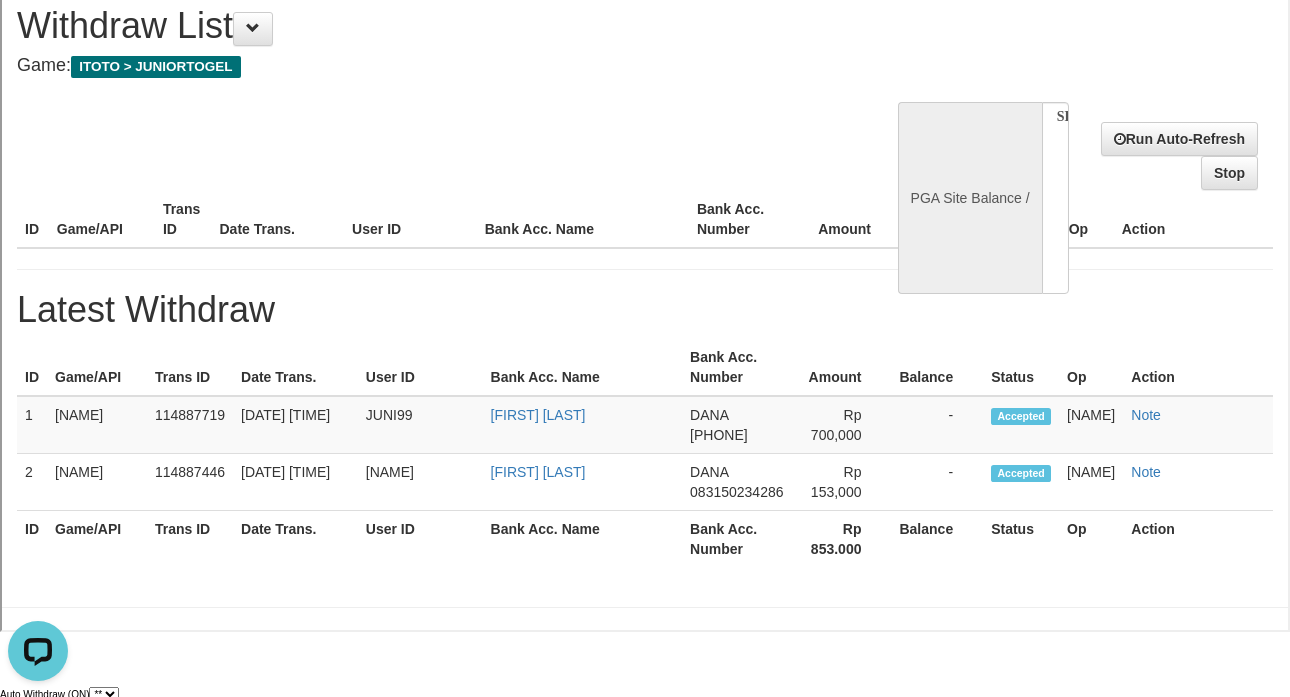 scroll, scrollTop: 0, scrollLeft: 0, axis: both 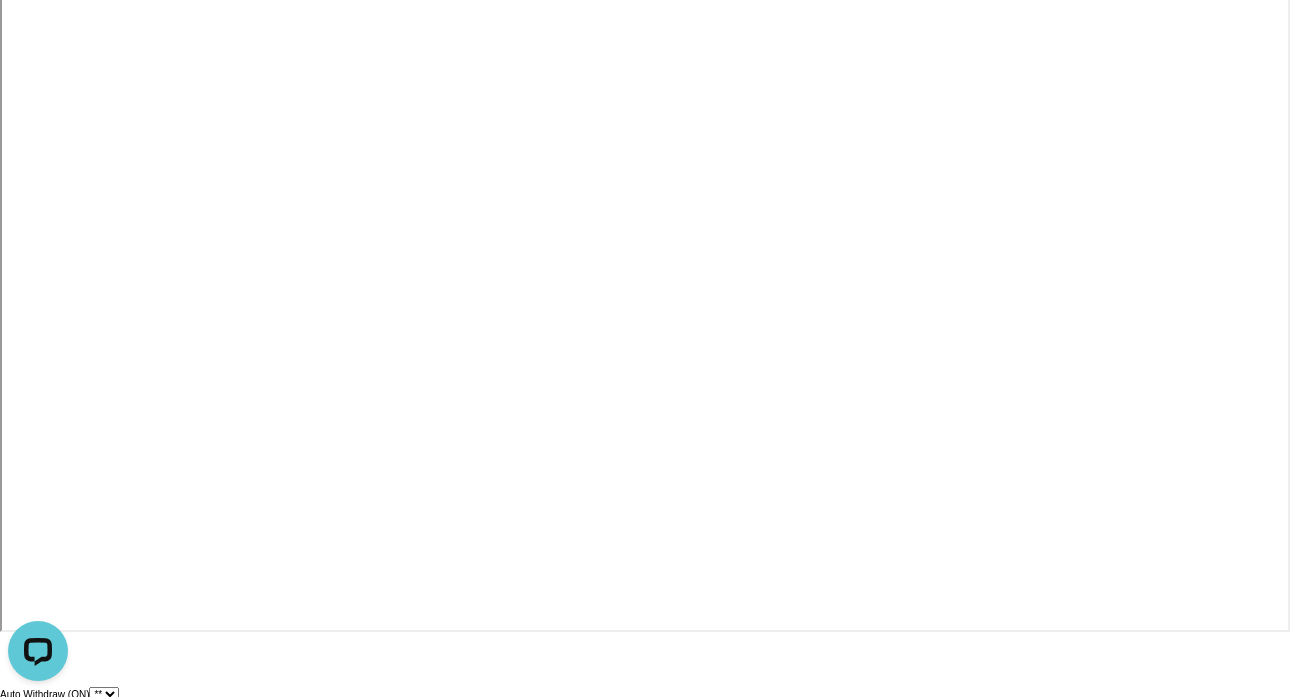 select 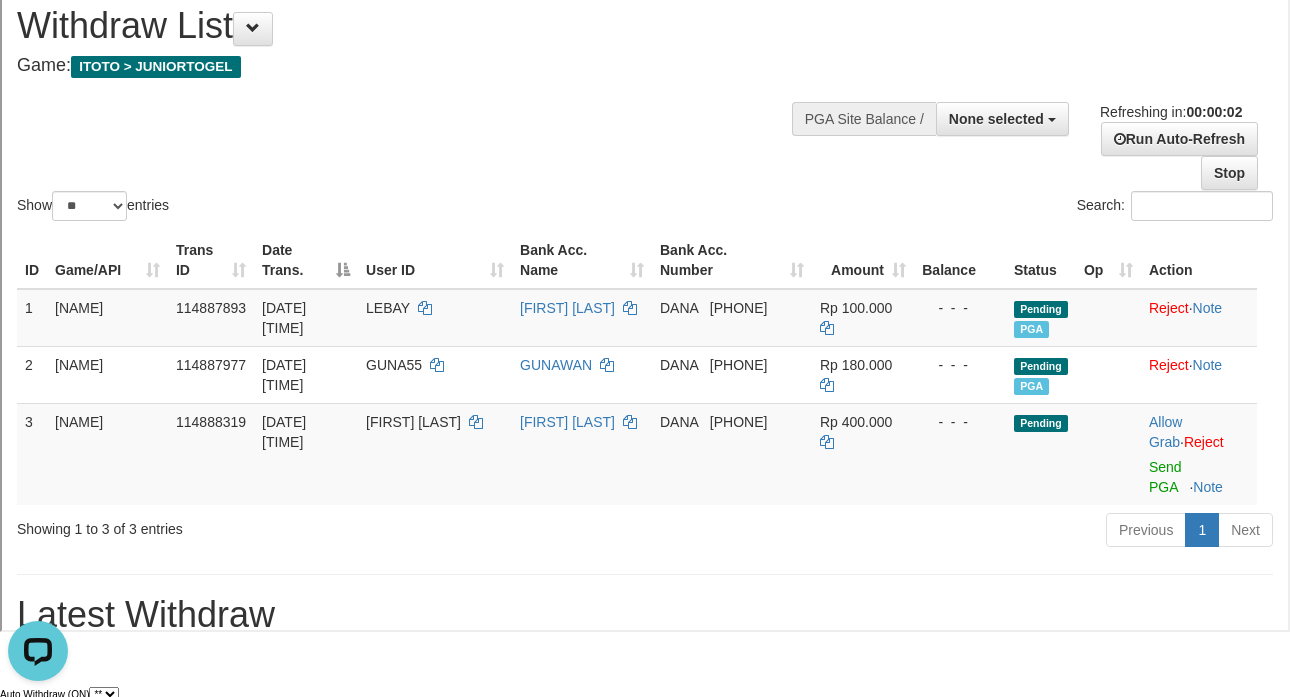 scroll, scrollTop: 0, scrollLeft: 0, axis: both 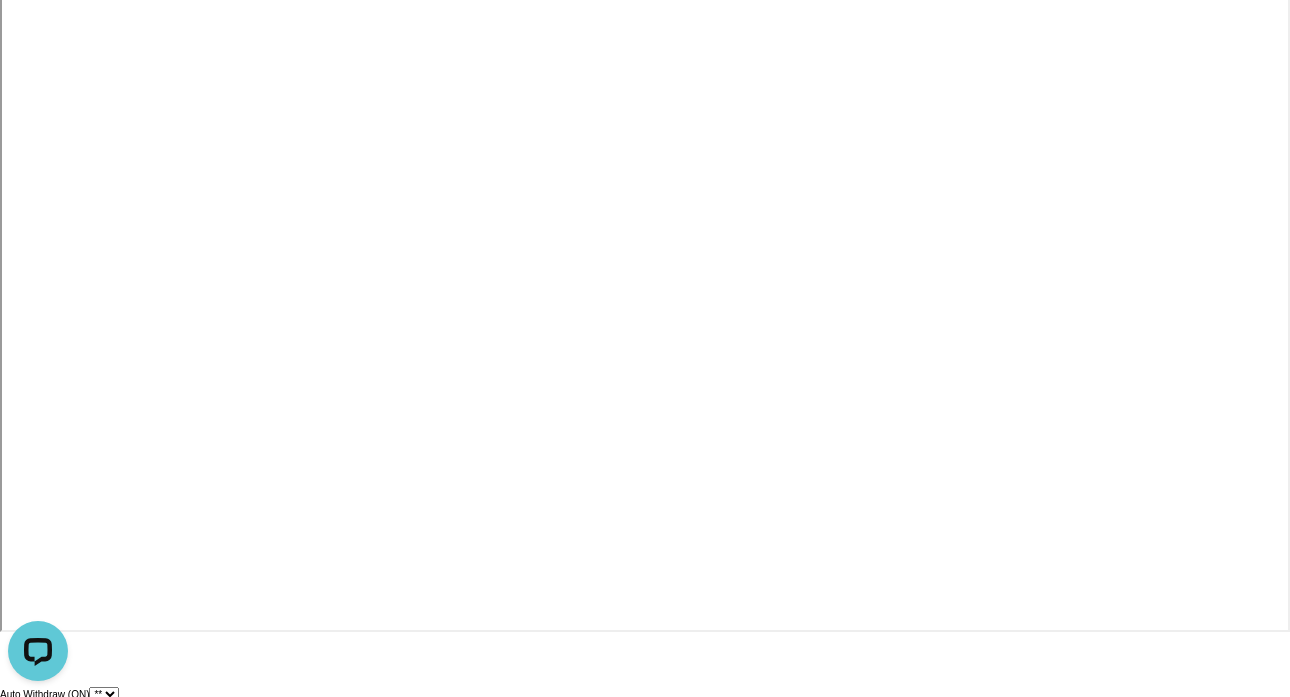 select 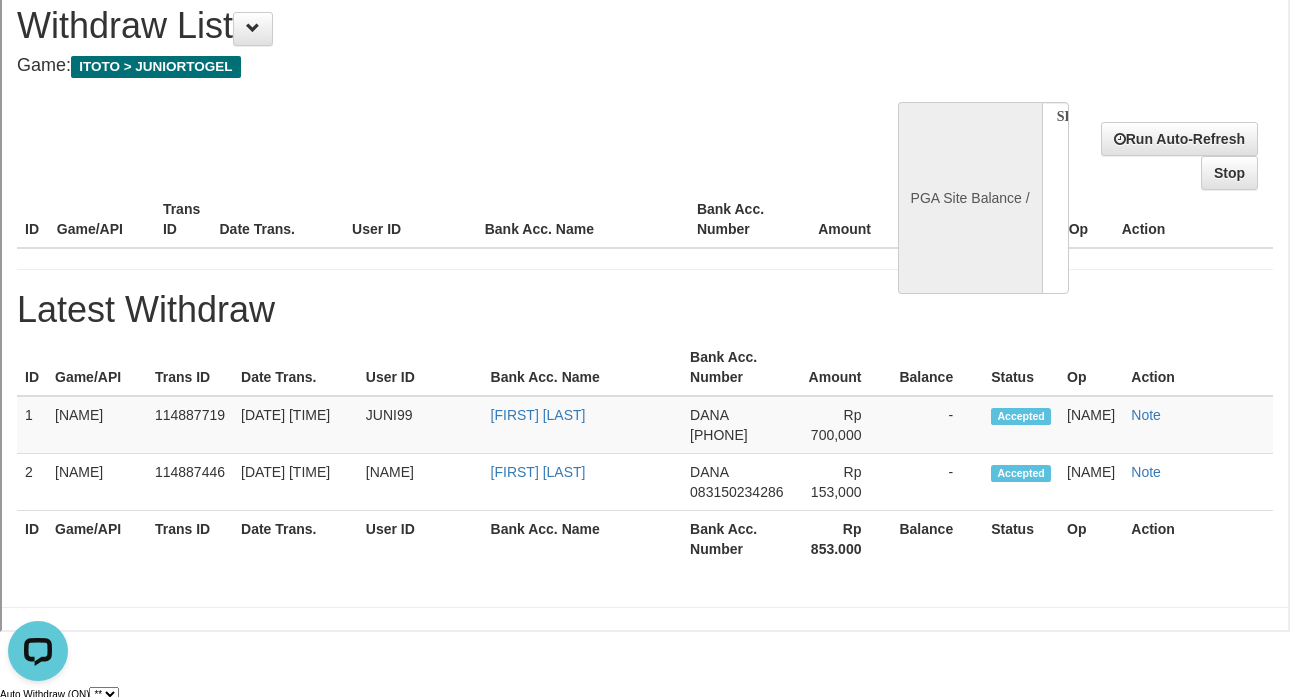 scroll, scrollTop: 0, scrollLeft: 0, axis: both 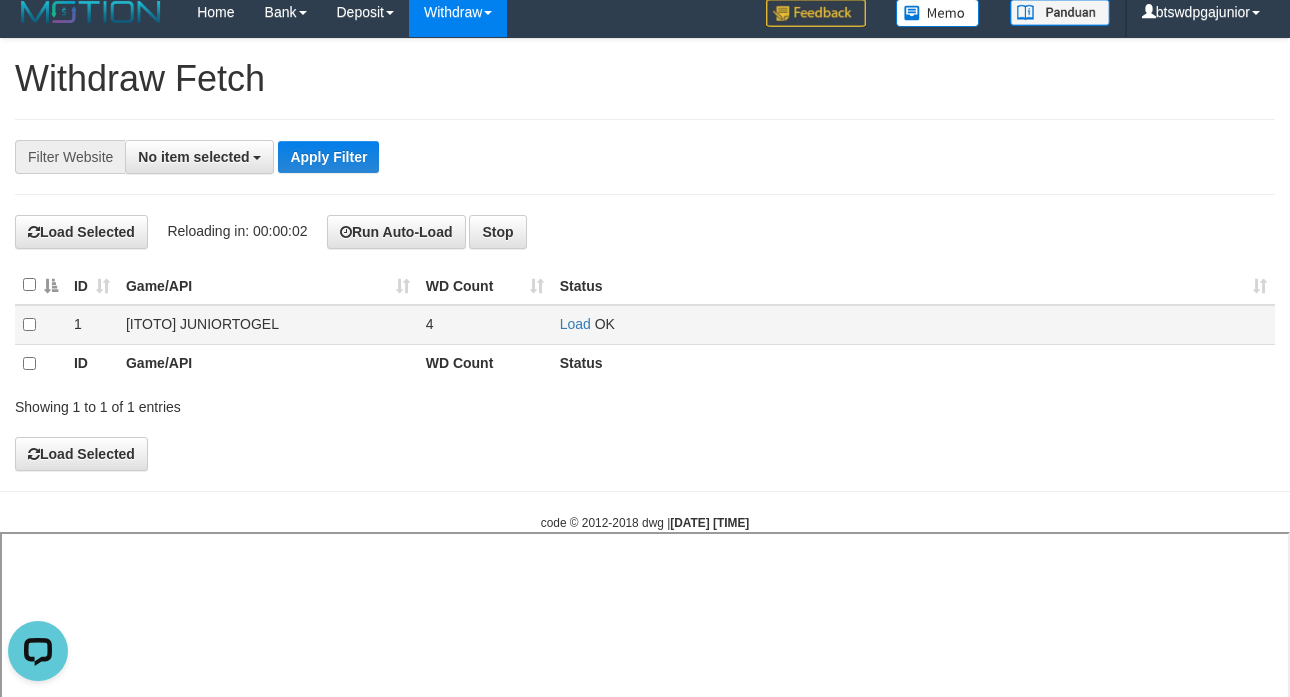 select 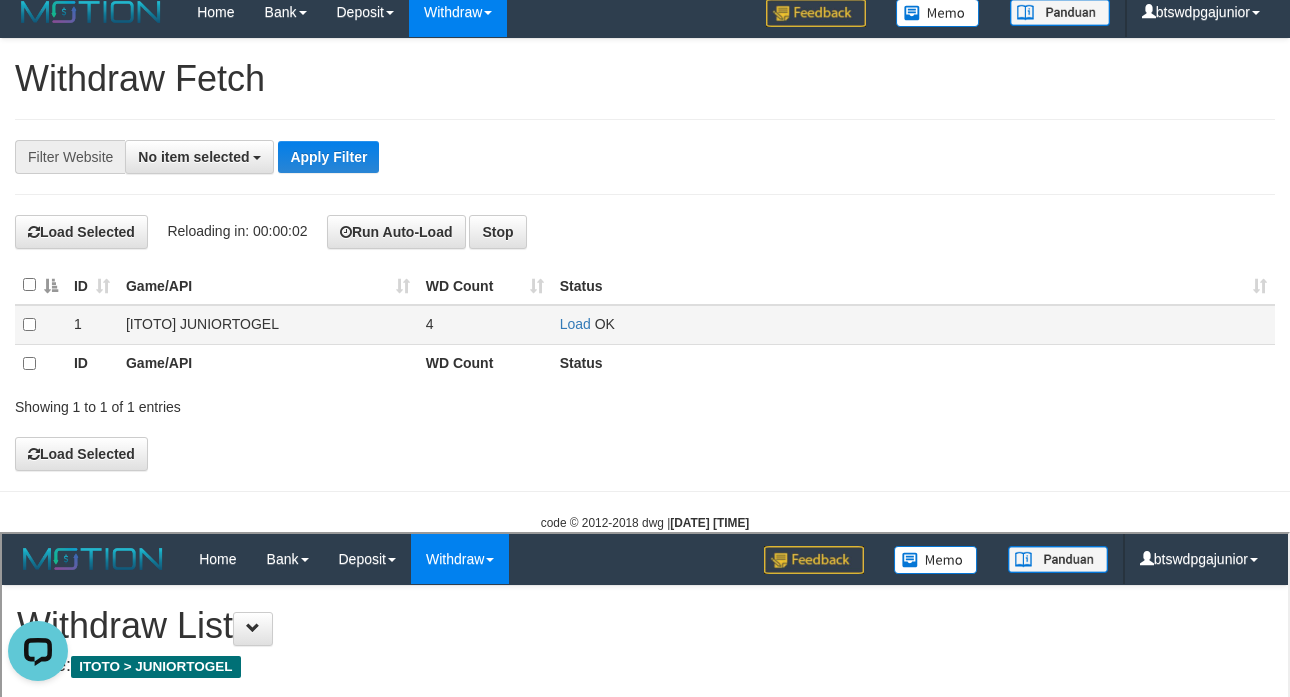 scroll, scrollTop: 0, scrollLeft: 0, axis: both 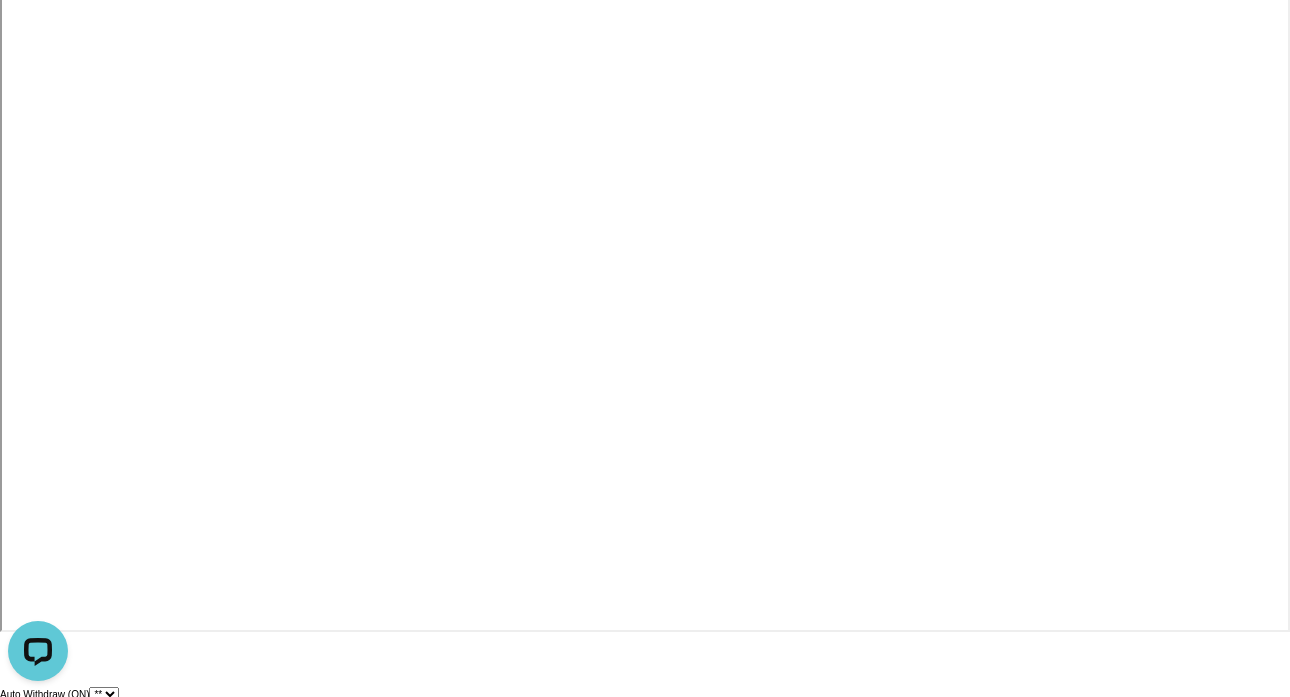 select 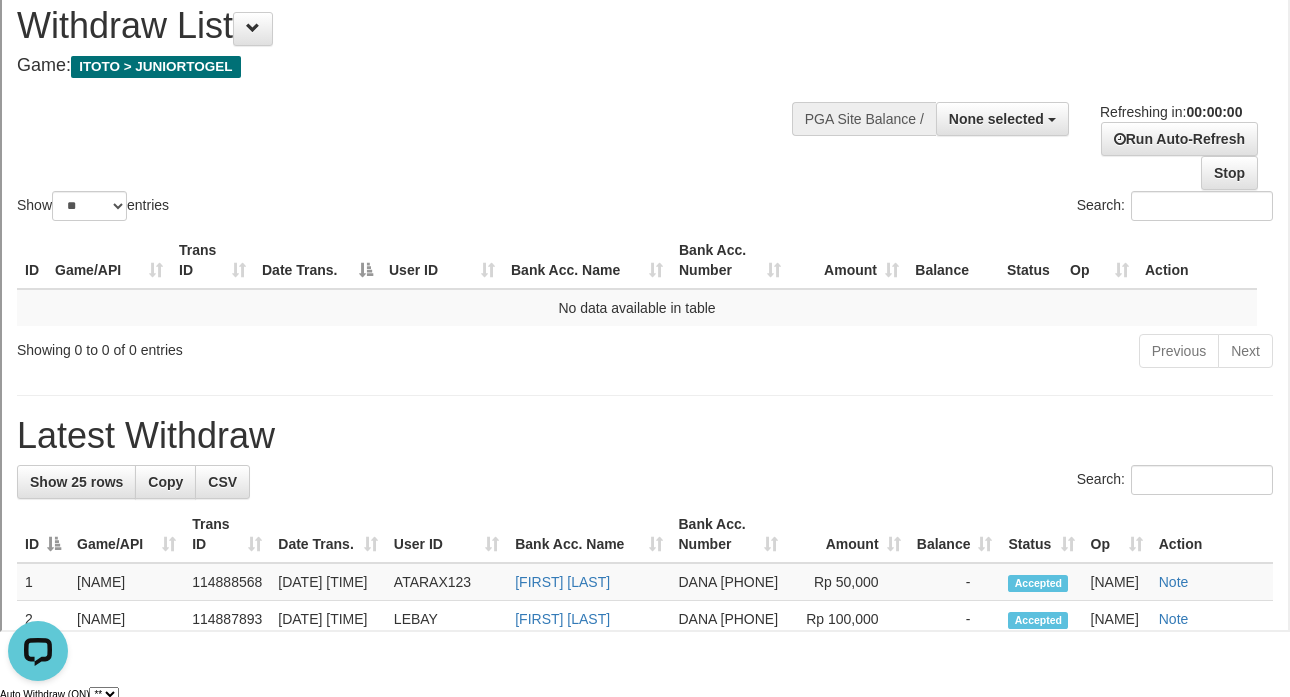 scroll, scrollTop: 0, scrollLeft: 0, axis: both 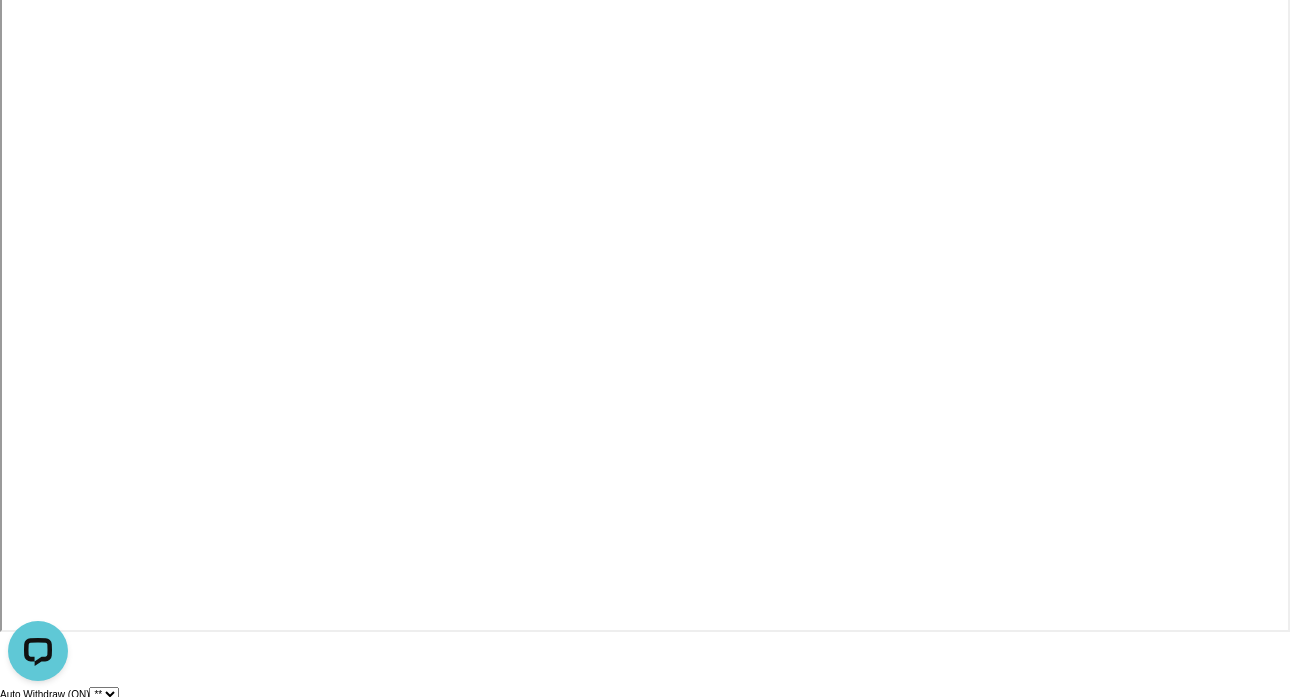 select 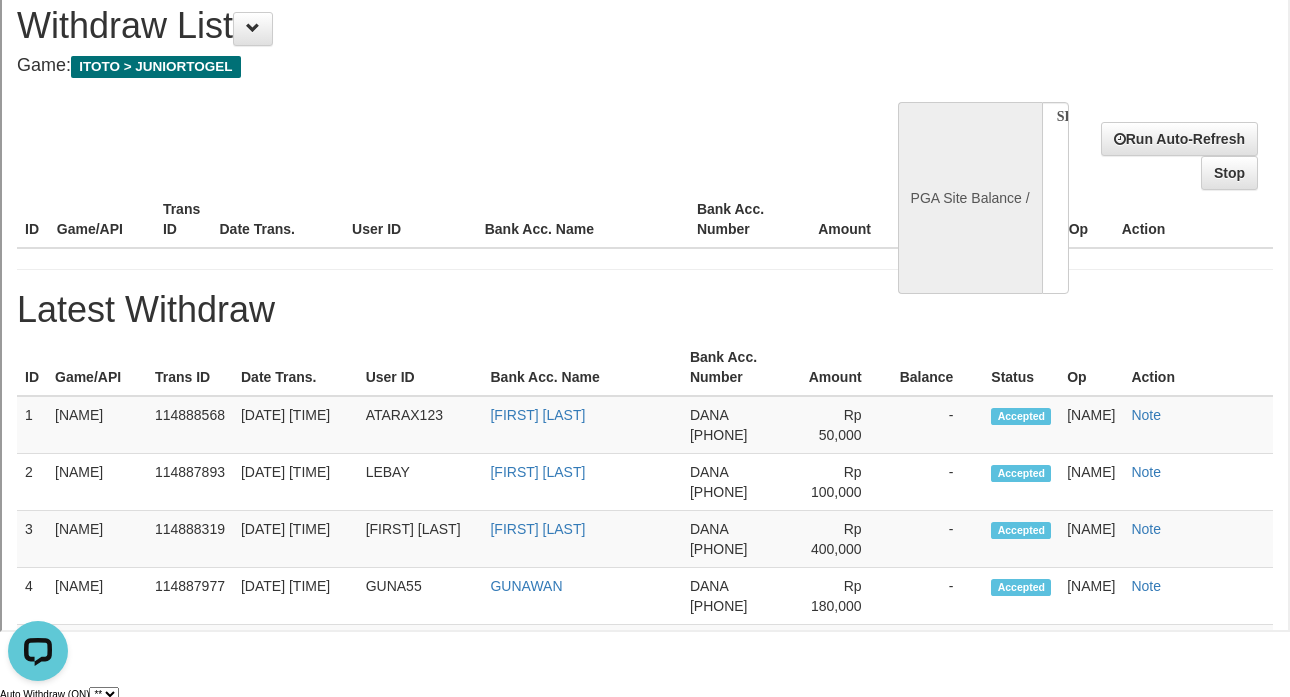 scroll, scrollTop: 0, scrollLeft: 0, axis: both 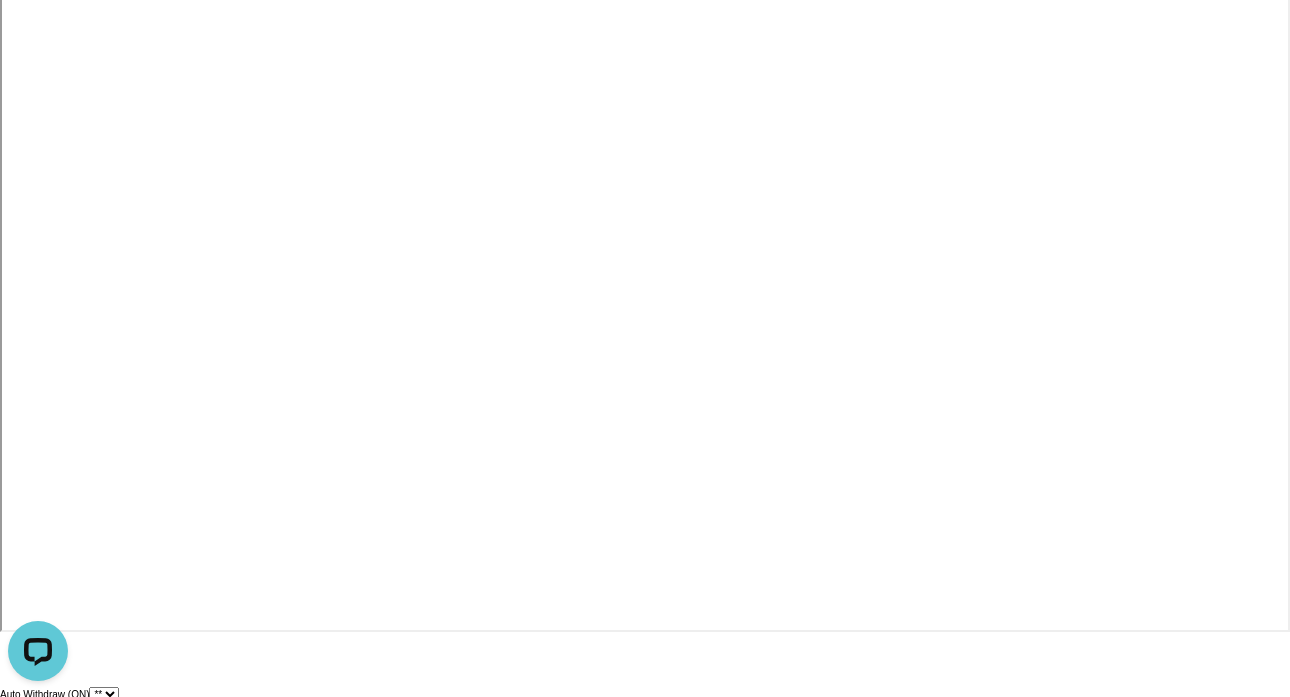 select 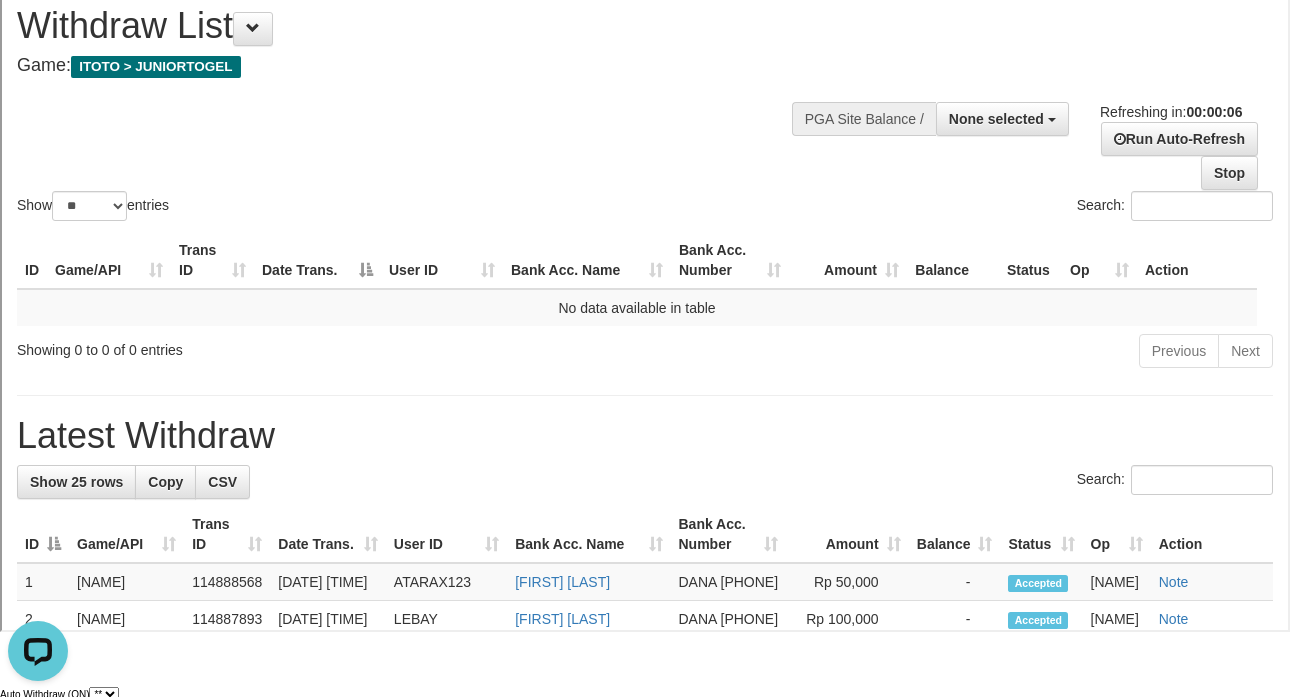 scroll, scrollTop: 0, scrollLeft: 0, axis: both 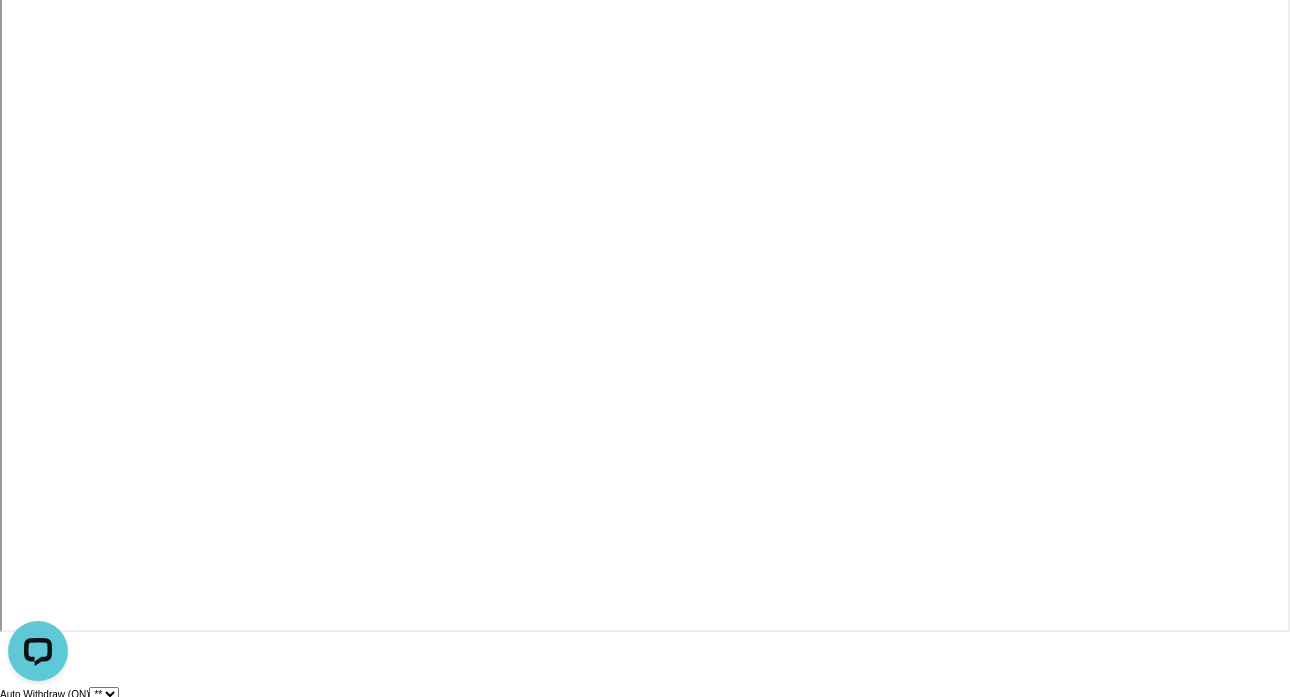 select 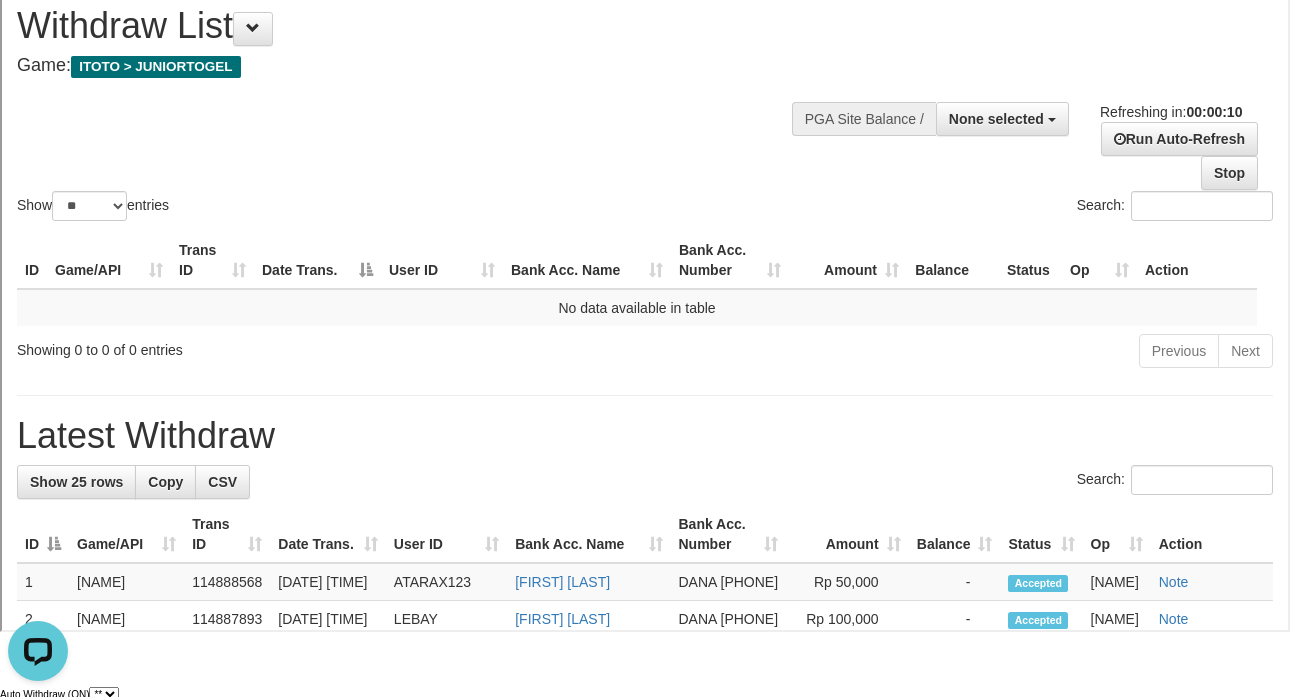 scroll, scrollTop: 0, scrollLeft: 0, axis: both 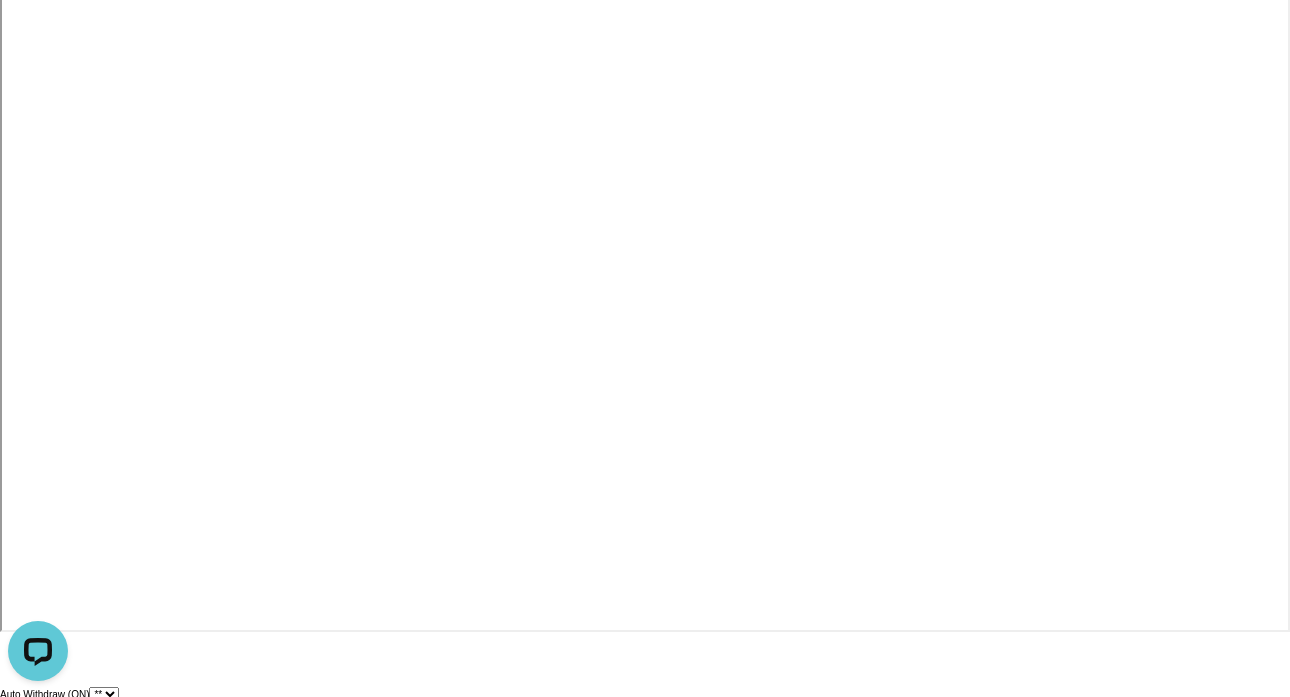 select 